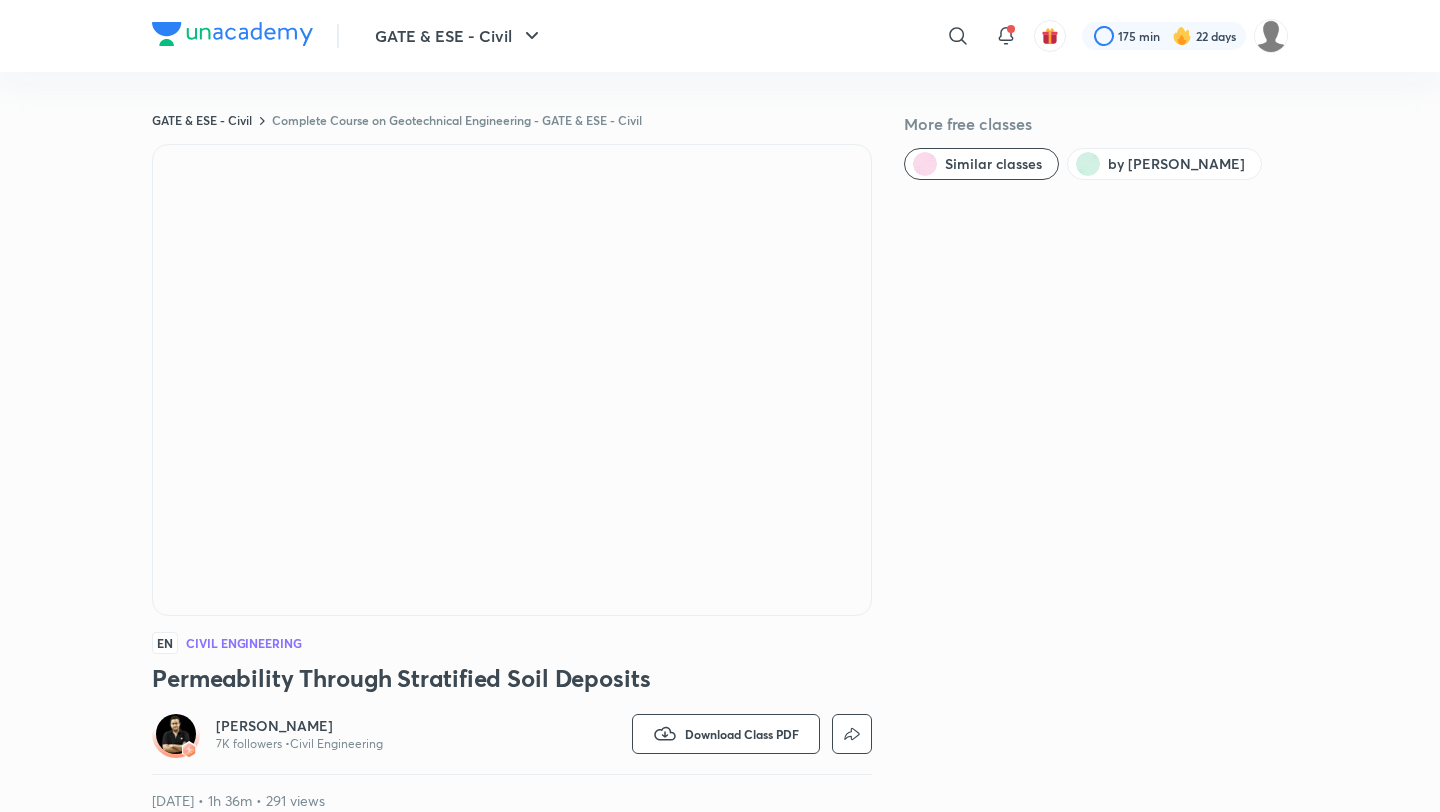 scroll, scrollTop: 0, scrollLeft: 0, axis: both 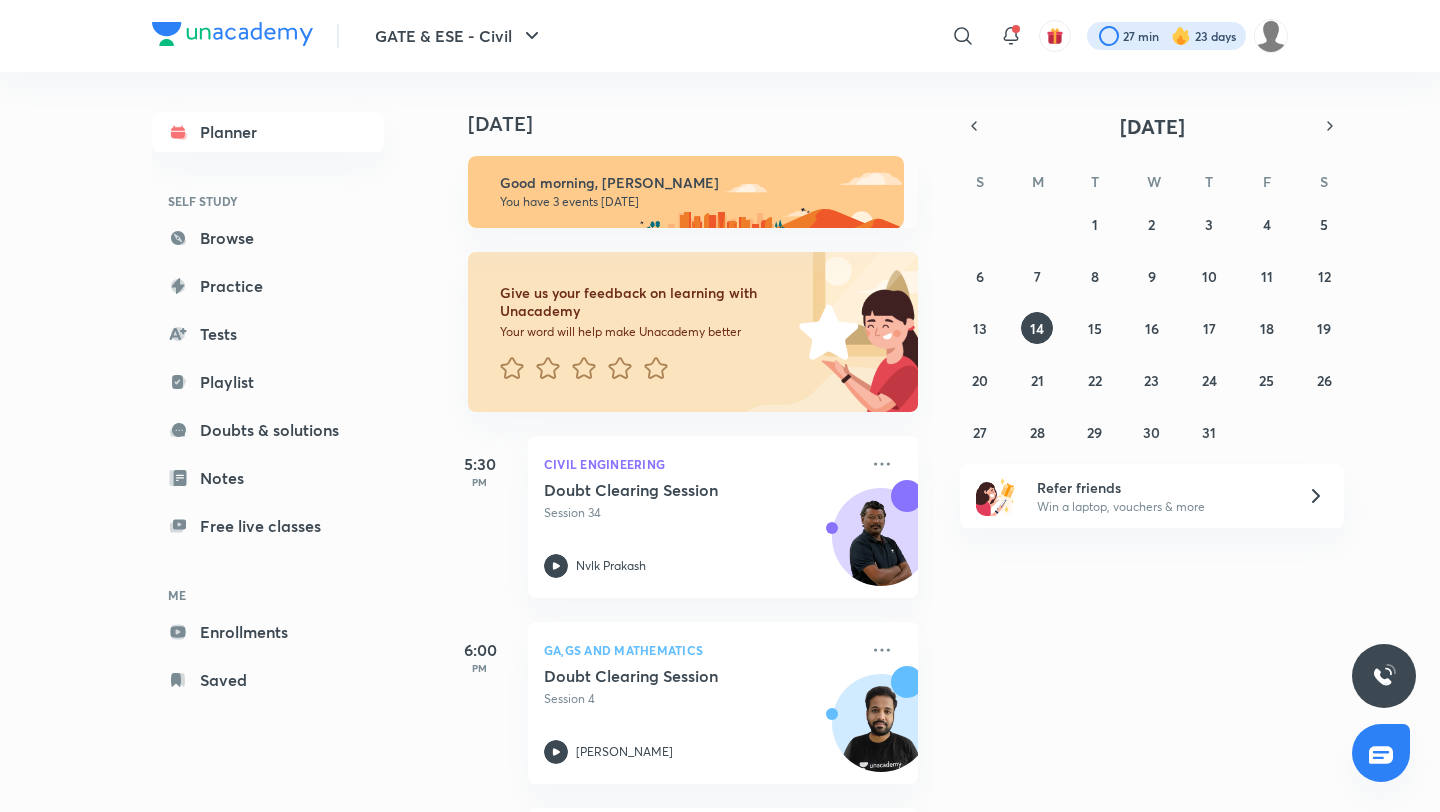 click at bounding box center (1166, 36) 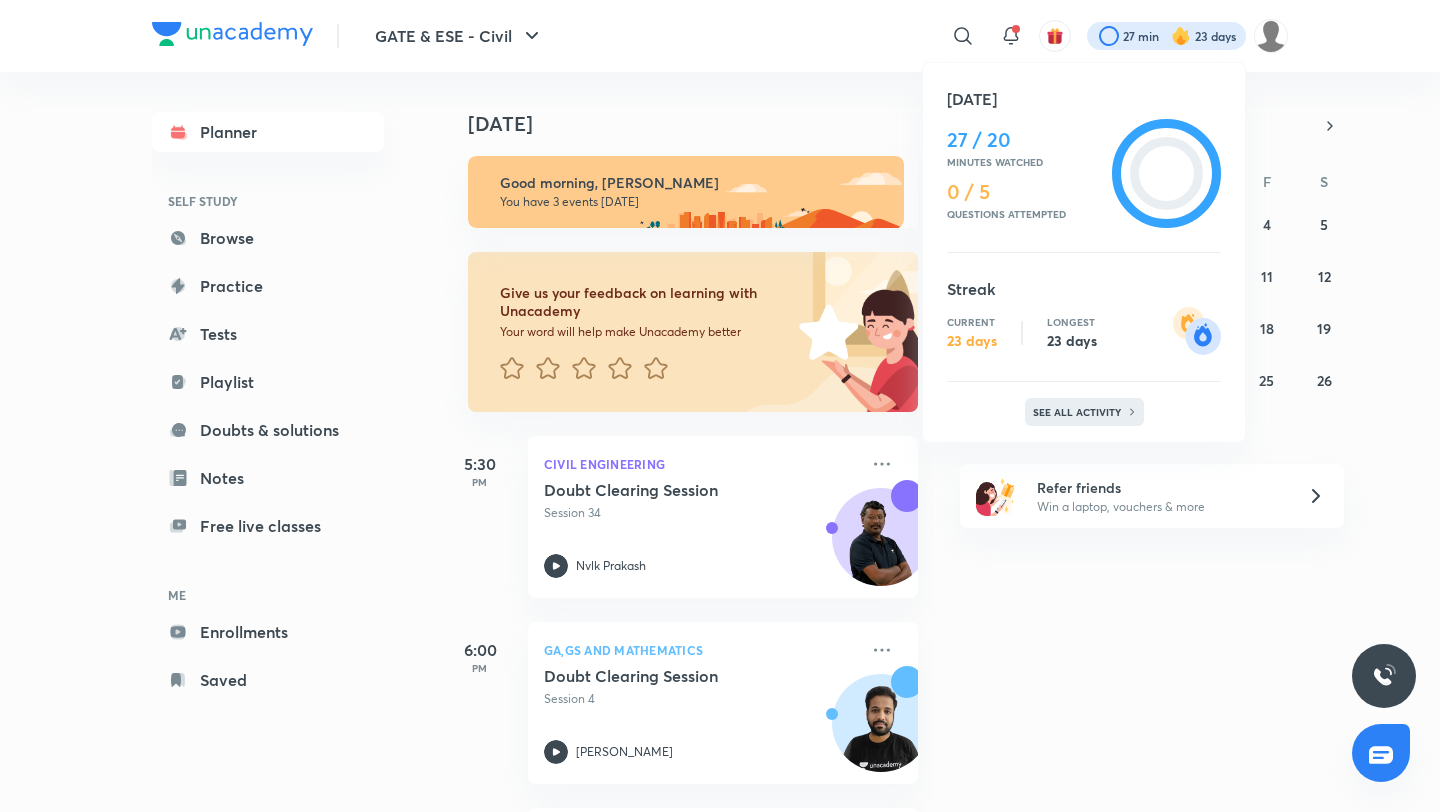 click on "See all activity" at bounding box center [1079, 412] 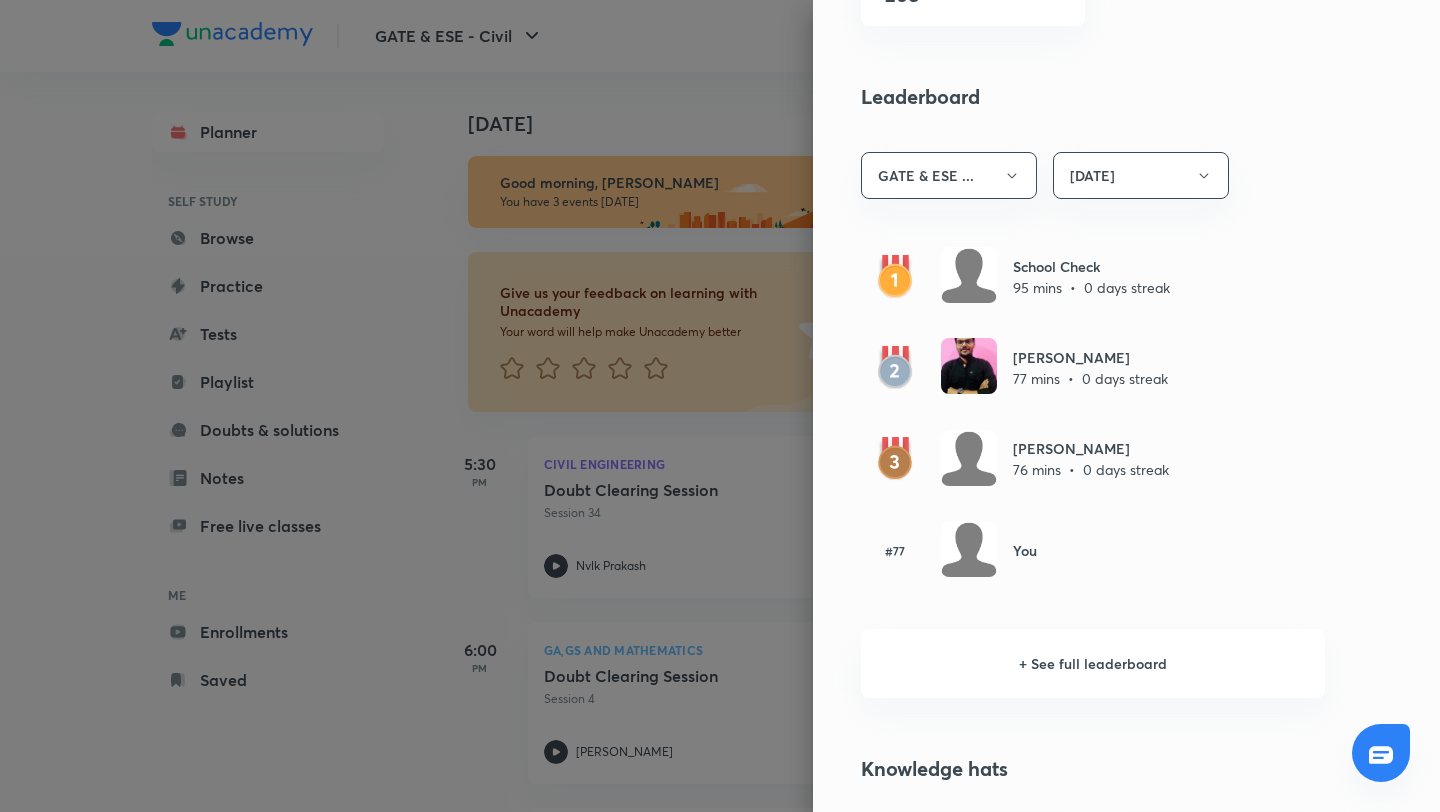 scroll, scrollTop: 1075, scrollLeft: 0, axis: vertical 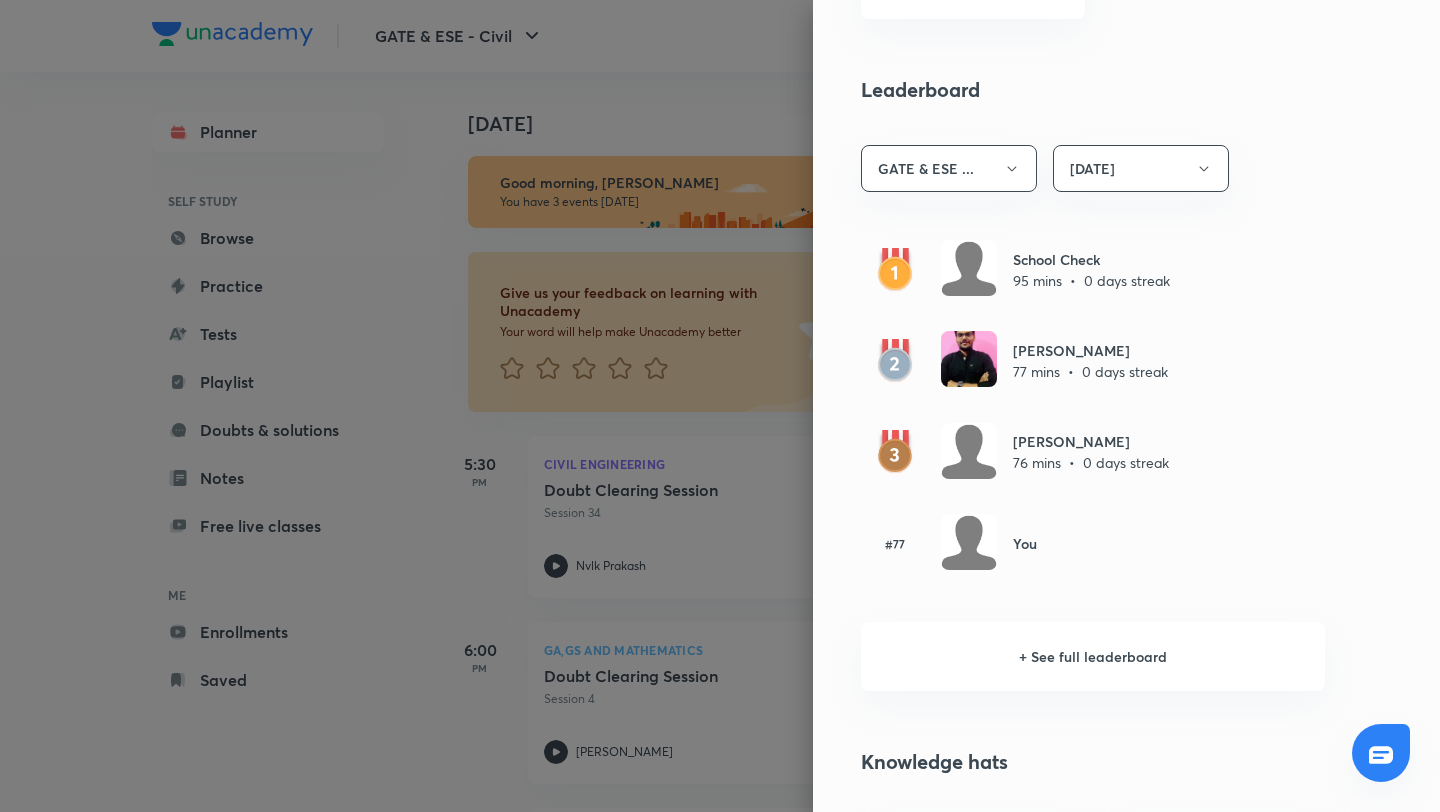 click at bounding box center [720, 406] 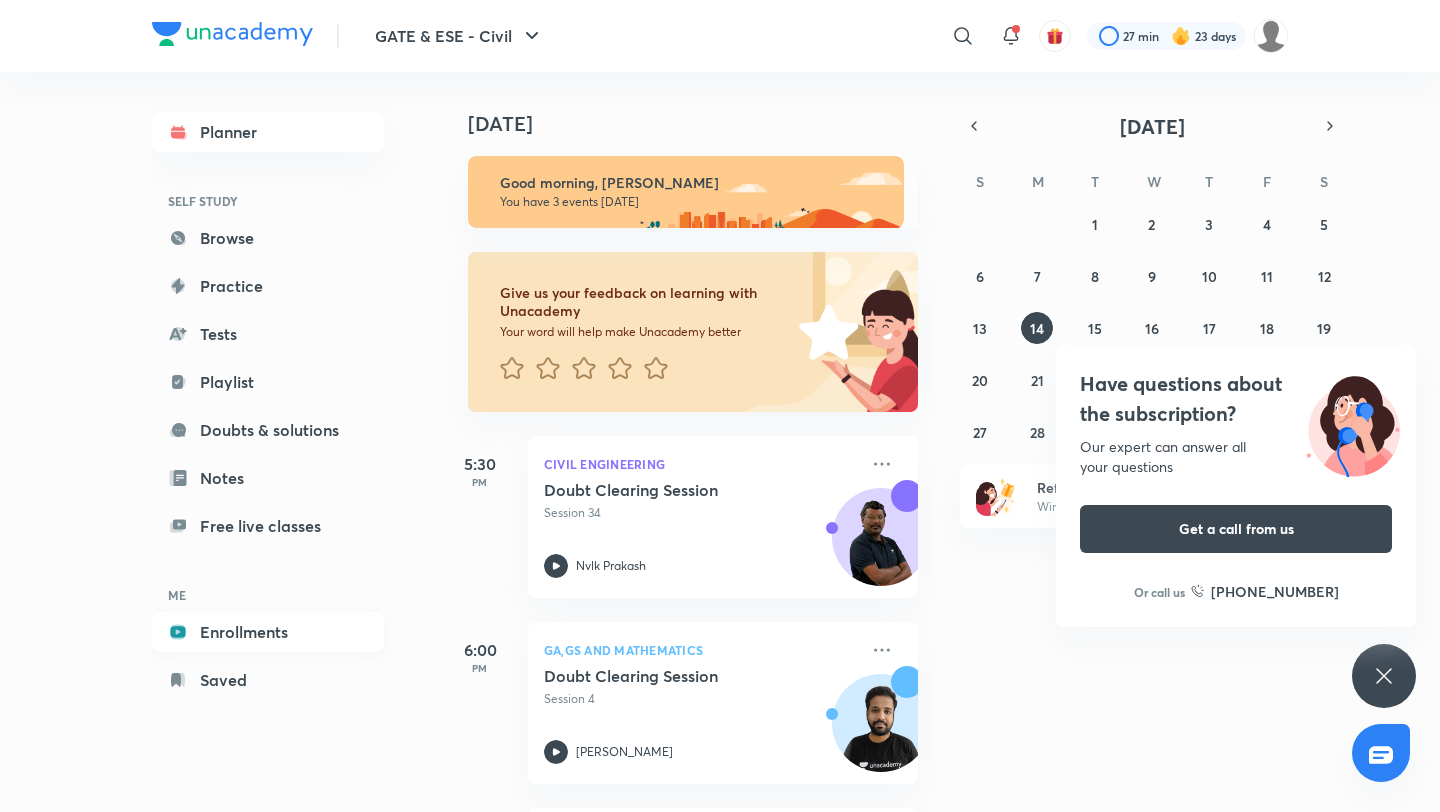 click on "Enrollments" at bounding box center (268, 632) 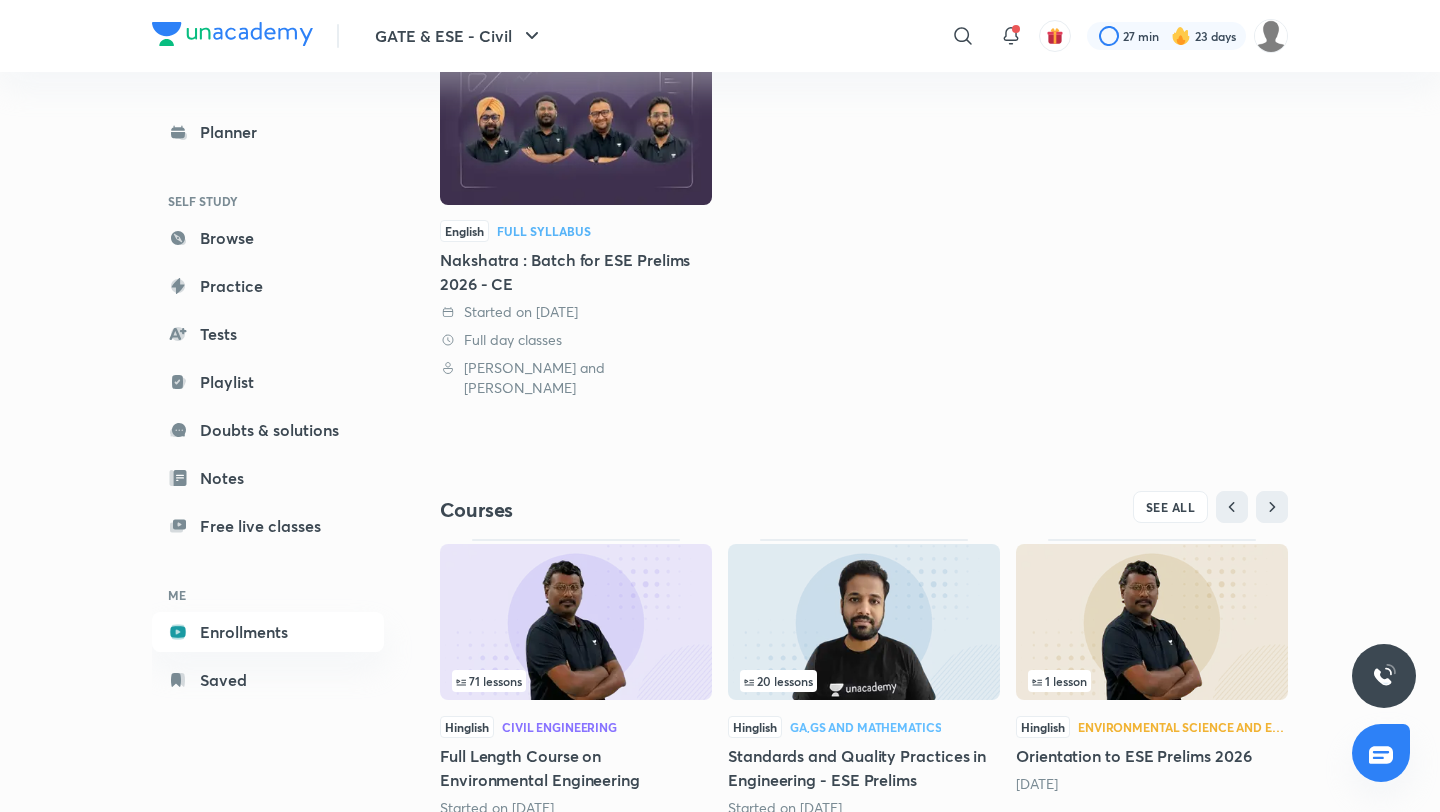 scroll, scrollTop: 341, scrollLeft: 0, axis: vertical 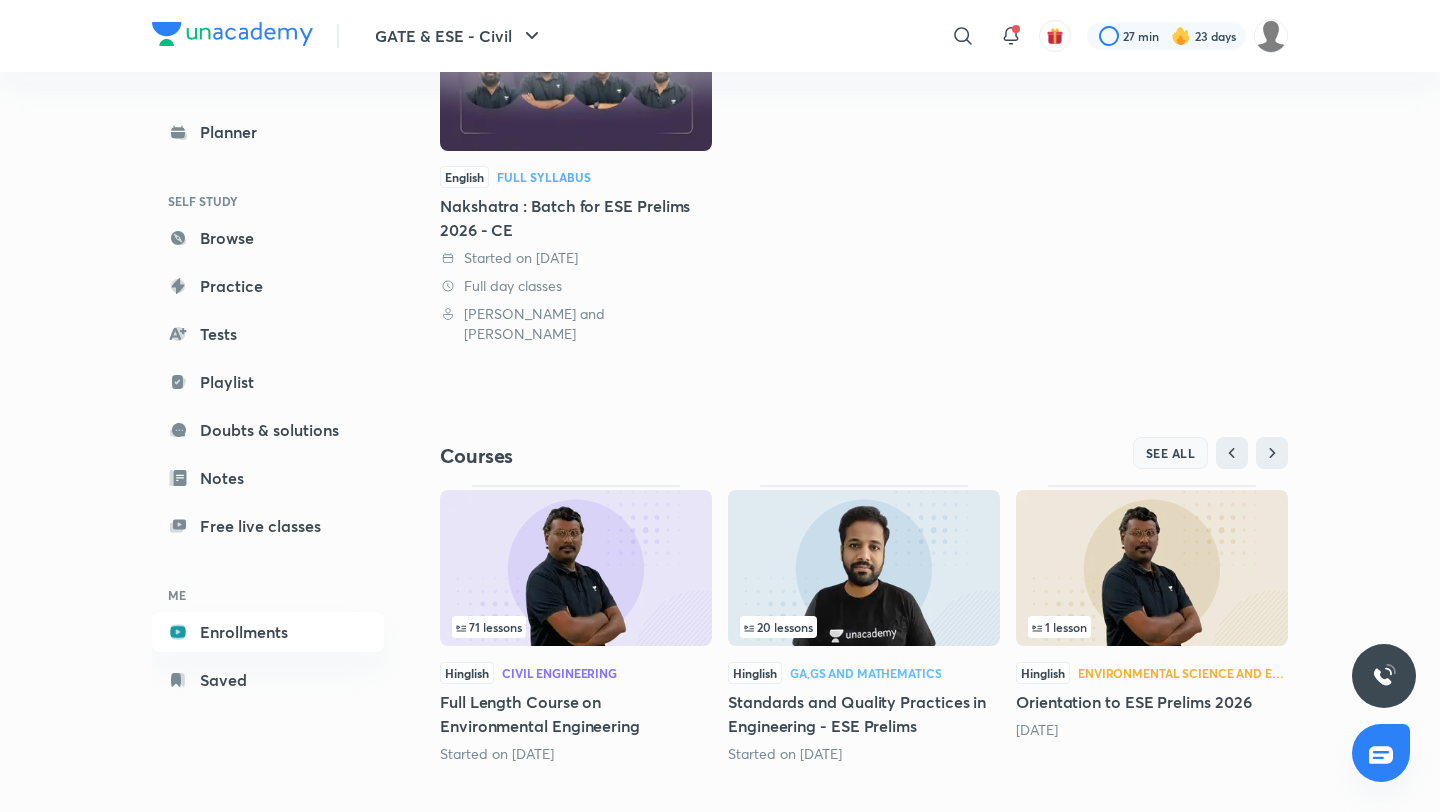 click on "SEE ALL" at bounding box center [1171, 453] 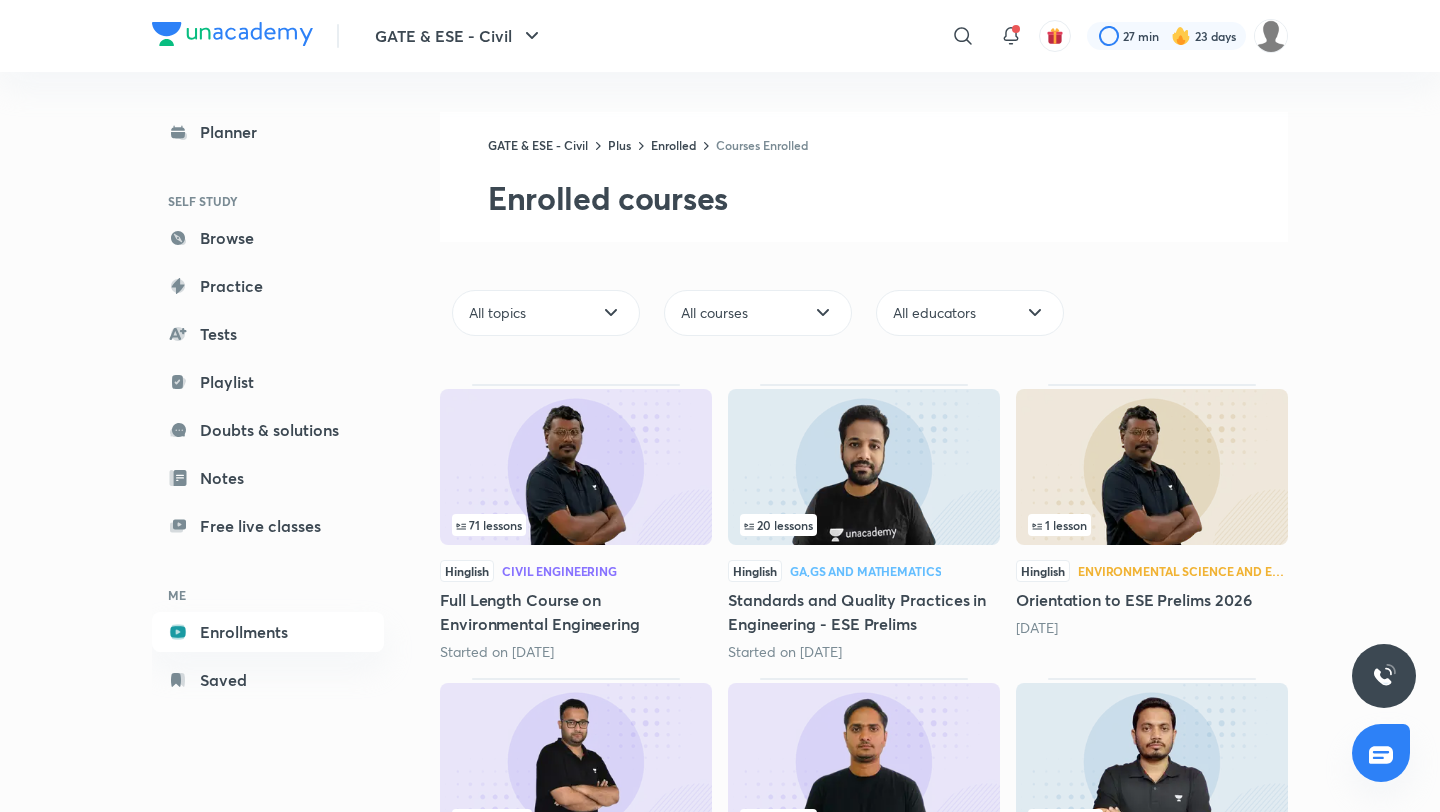 scroll, scrollTop: 181, scrollLeft: 0, axis: vertical 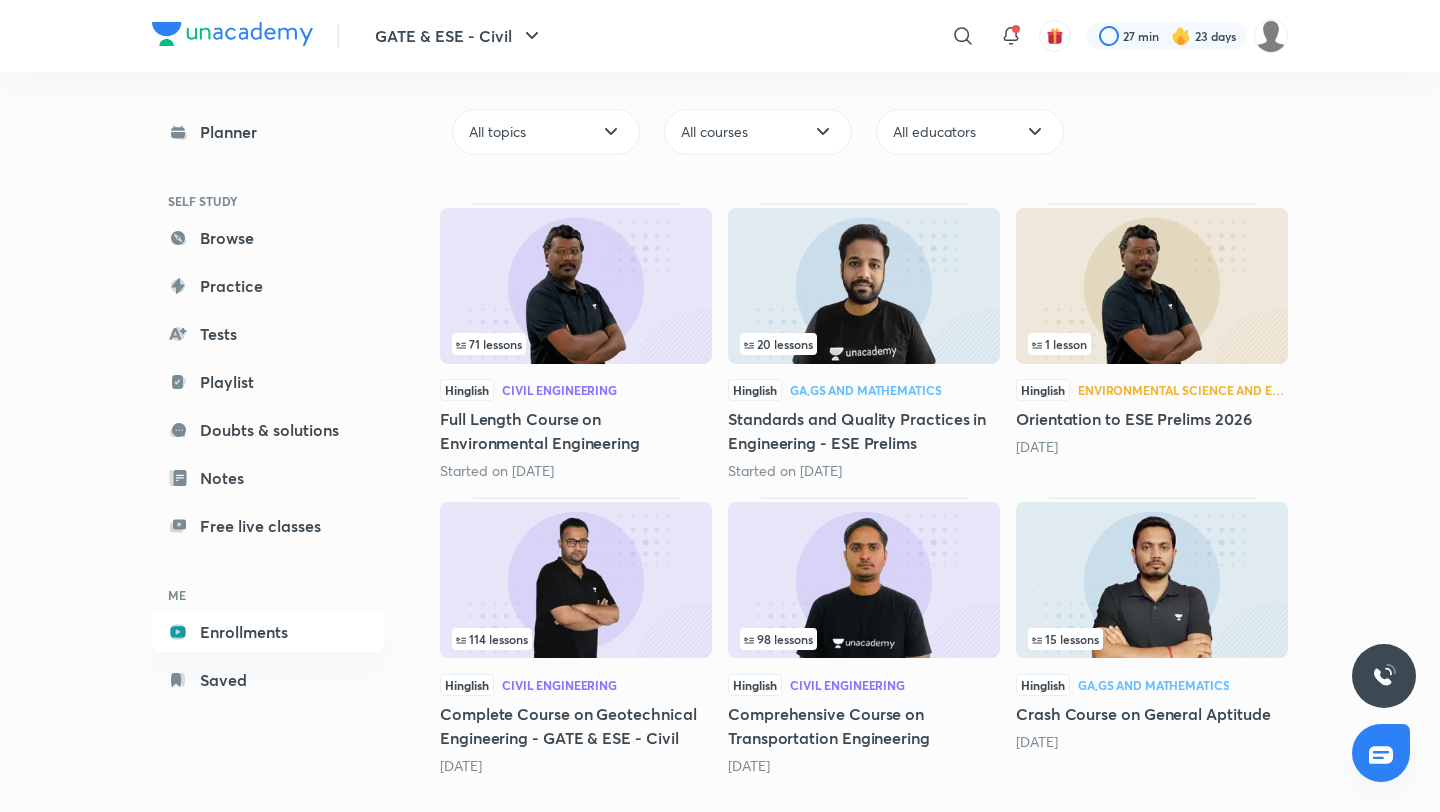 click at bounding box center (576, 580) 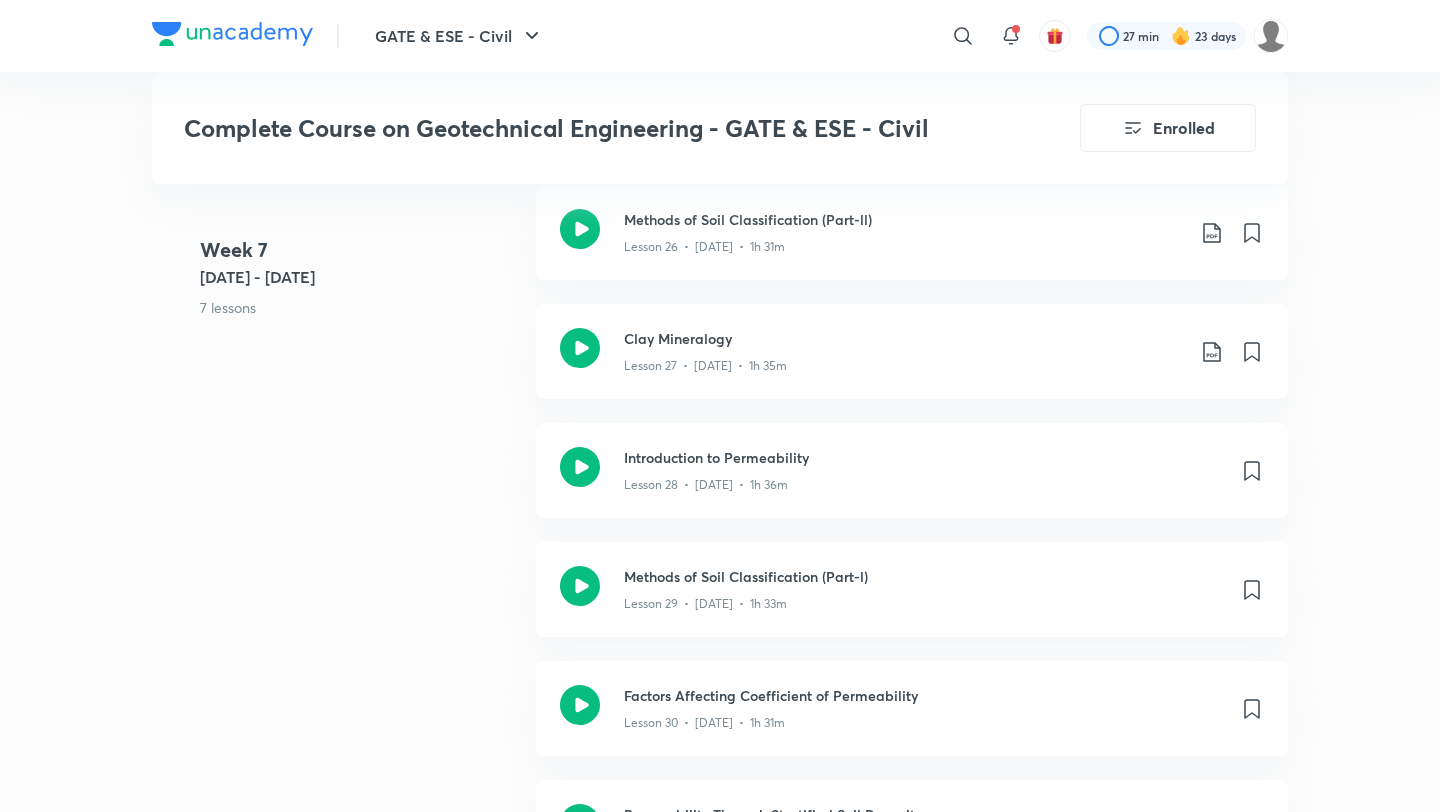 scroll, scrollTop: 4834, scrollLeft: 0, axis: vertical 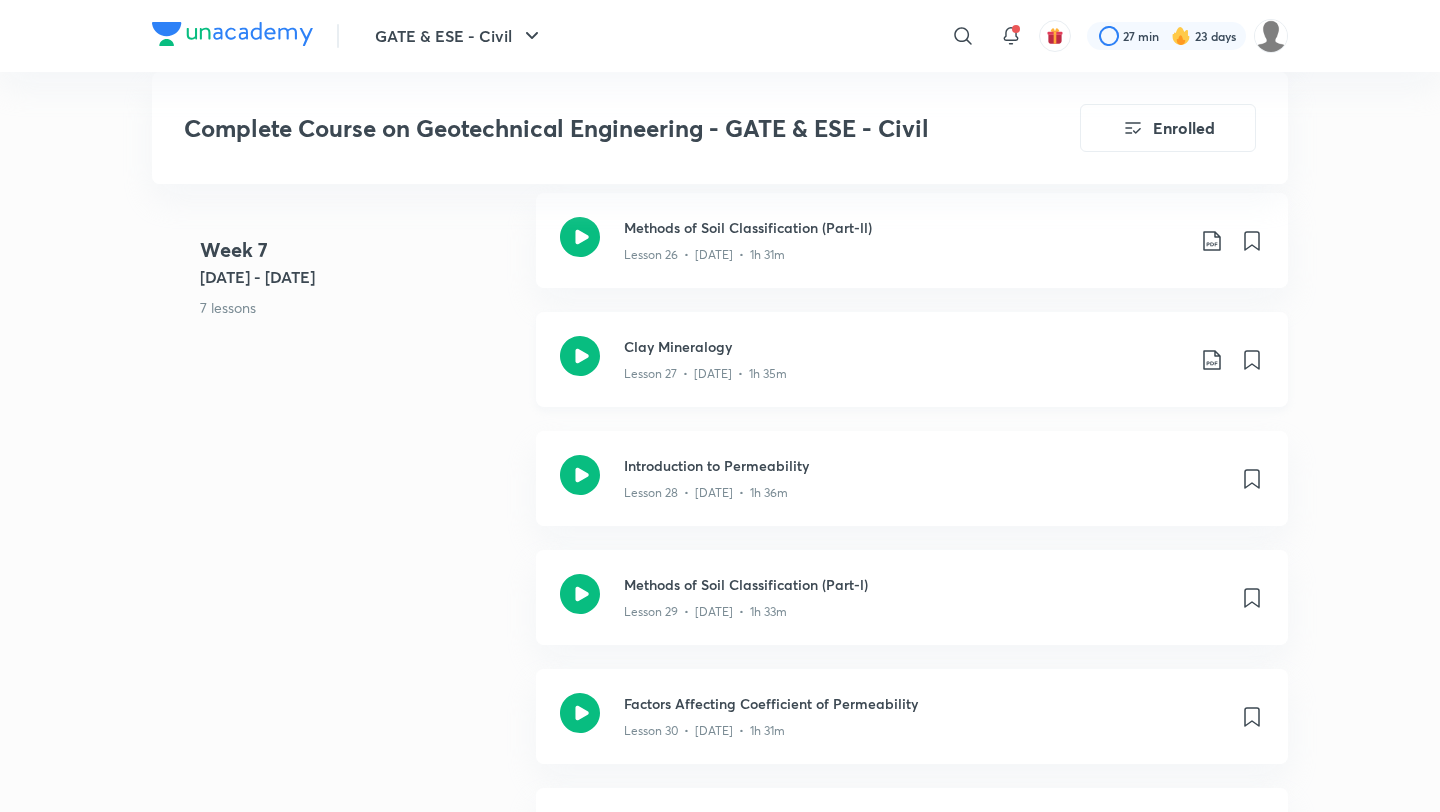 click 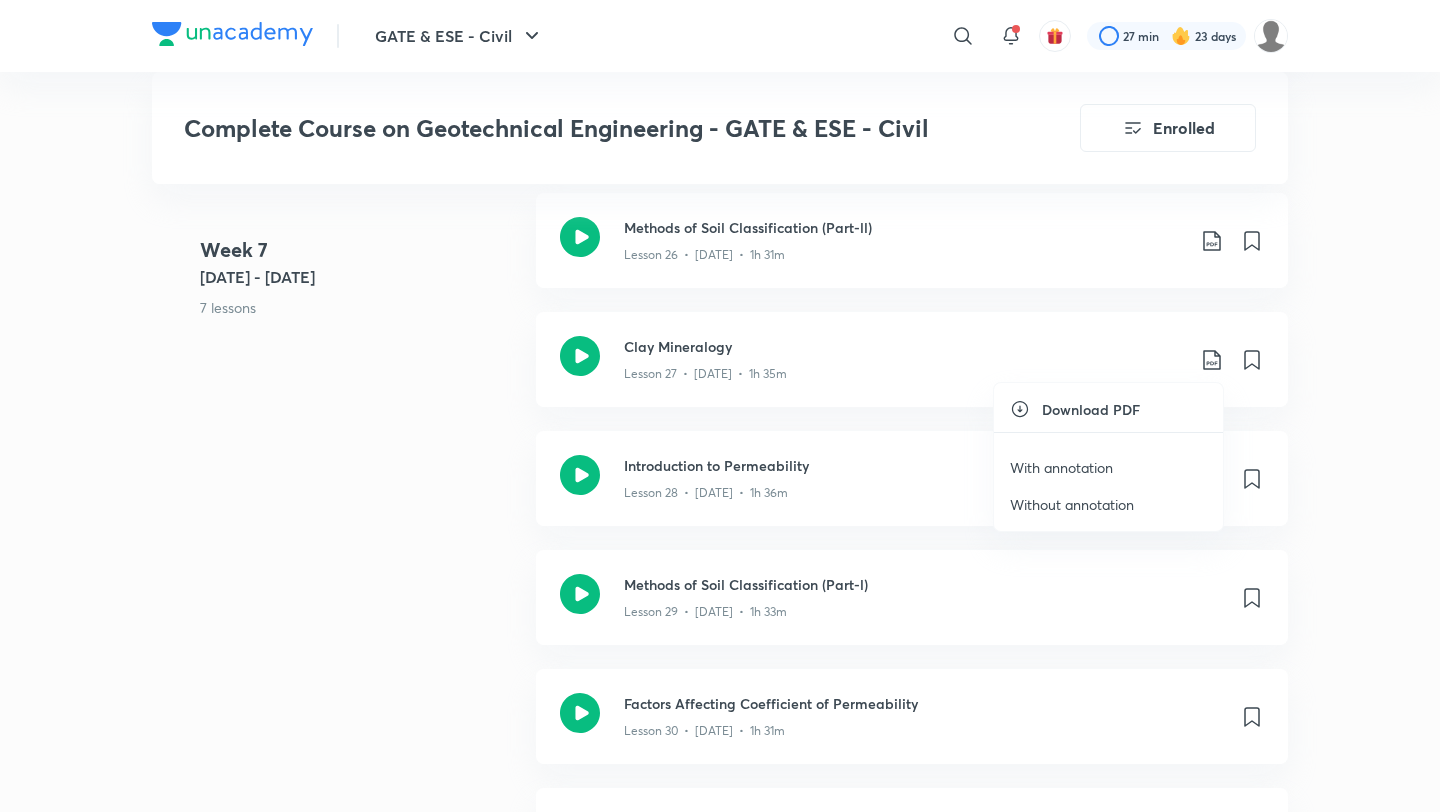 click at bounding box center (720, 406) 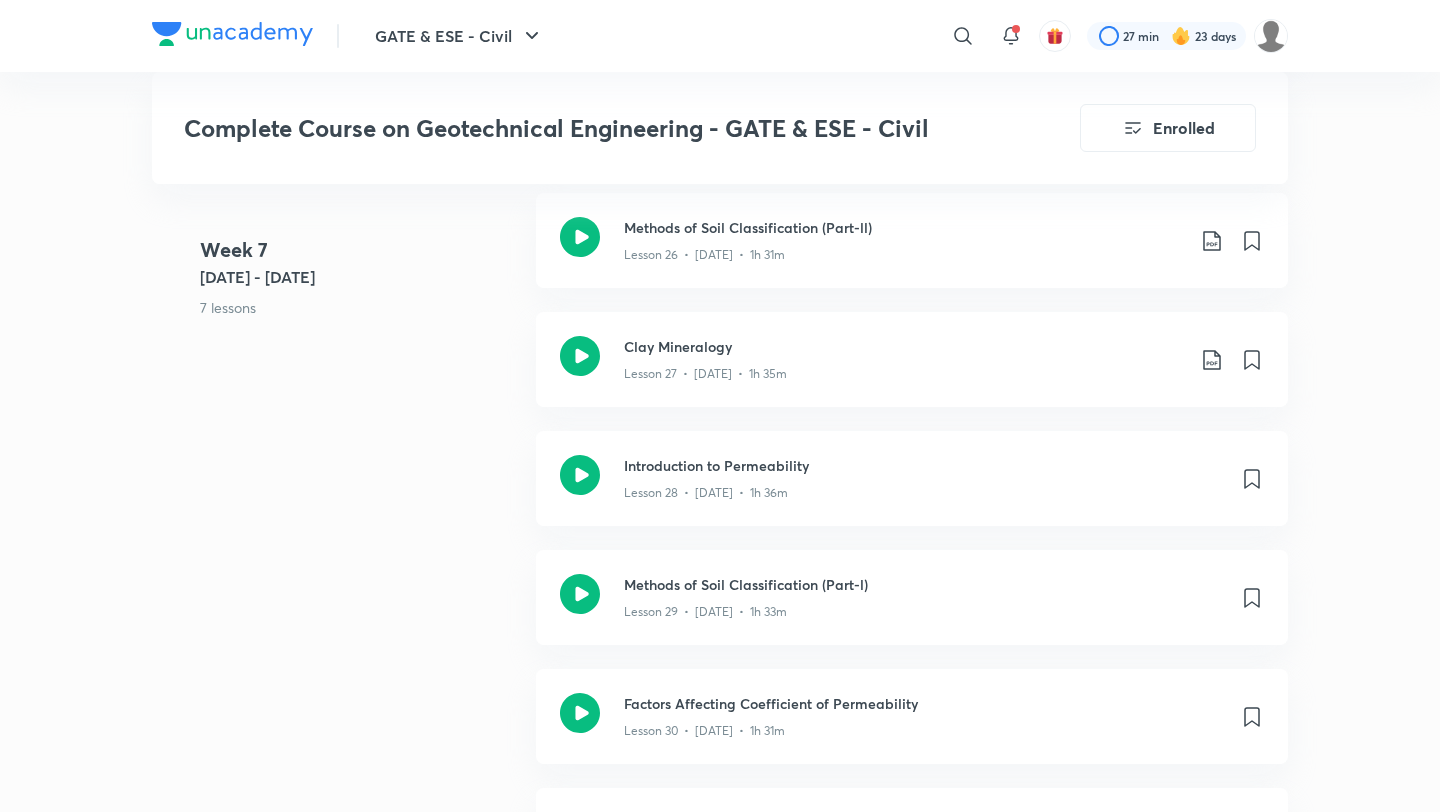 click on "GATE & ESE - Civil ​ 27 min 23 days Complete Course on Geotechnical Engineering - GATE & ESE - Civil Enrolled GATE & ESE - Civil Plus Syllabus Civil Engineering Hinglish Complete Course on Geotechnical Engineering - GATE & ESE - Civil Amit Zarola In this course, Amit Zarola will cover Geotechnical Engineering in approximately 2 months, comprising 111 sessions with a duration of 90 minutes each. The course will be covered in Hinglish and the notes will be...  Read more Updates About Enrolled Learn everyday from planner Choose a preferred time & watch these classes right from your planner Add to Planner Demo classes   Watch free classes by the educators of this batch   494 Hinglish Civil Engineering Wind Load Computation (Part -l) Amit Zarola 11th Apr • 1h 15m   233 Hinglish Civil Engineering Wind Load Computation (Part -ll) Amit Zarola 12th Apr • 1h    234 Hinglish Civil Engineering Wind Load Computation (Part -ll) Amit Zarola 25th Apr • 1h    228 English Civil Engineering Amit Zarola 24th May • 1h" at bounding box center [720, 4391] 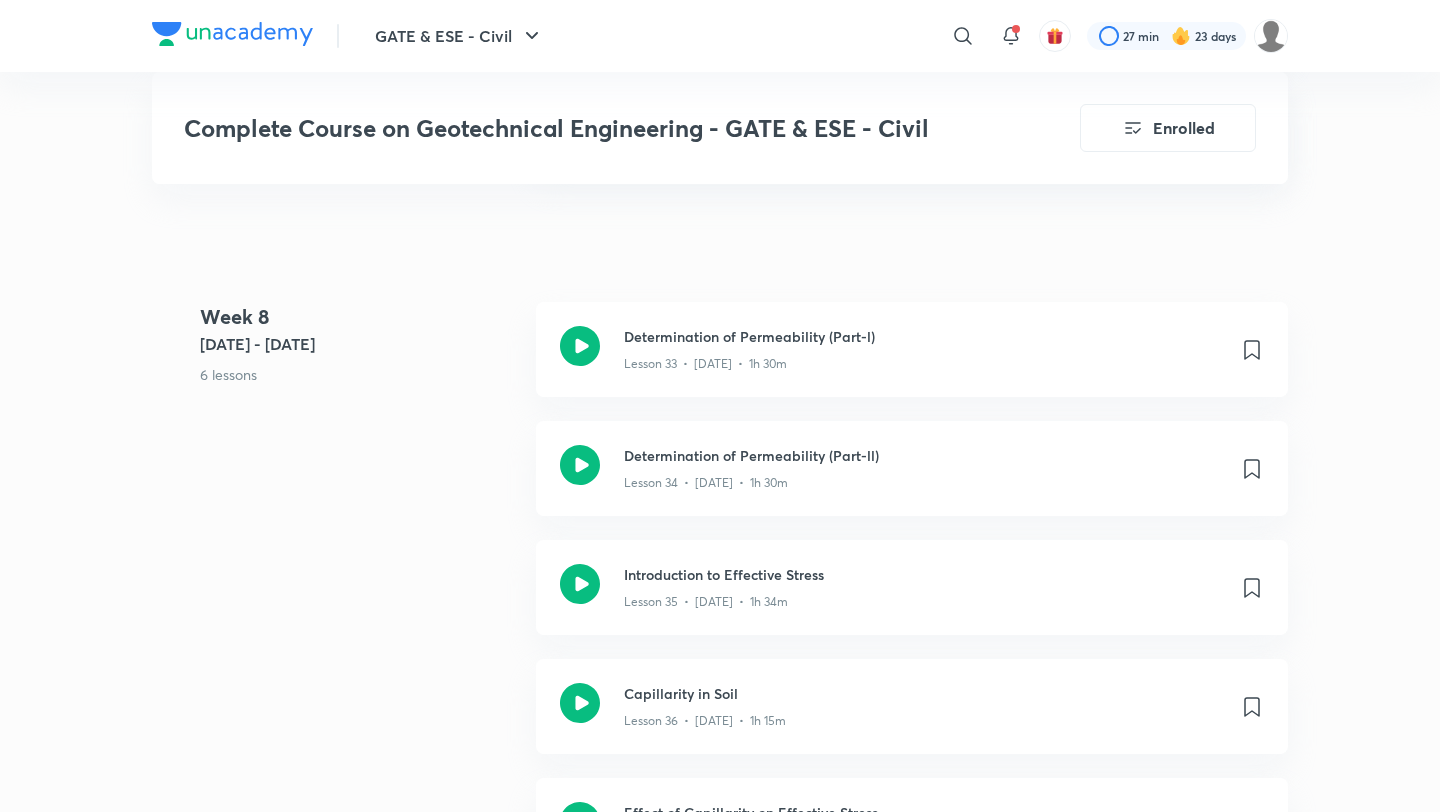 scroll, scrollTop: 5707, scrollLeft: 0, axis: vertical 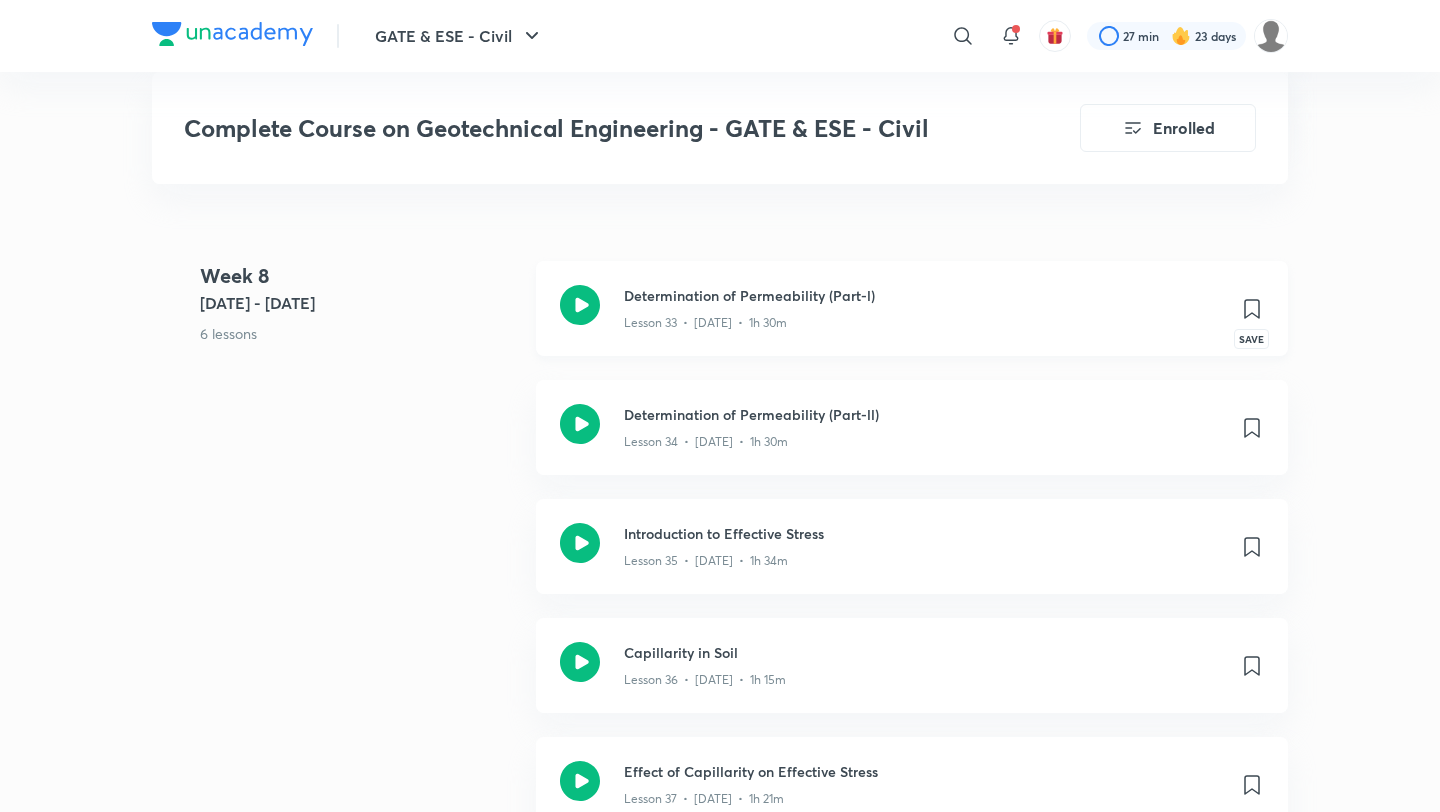 click 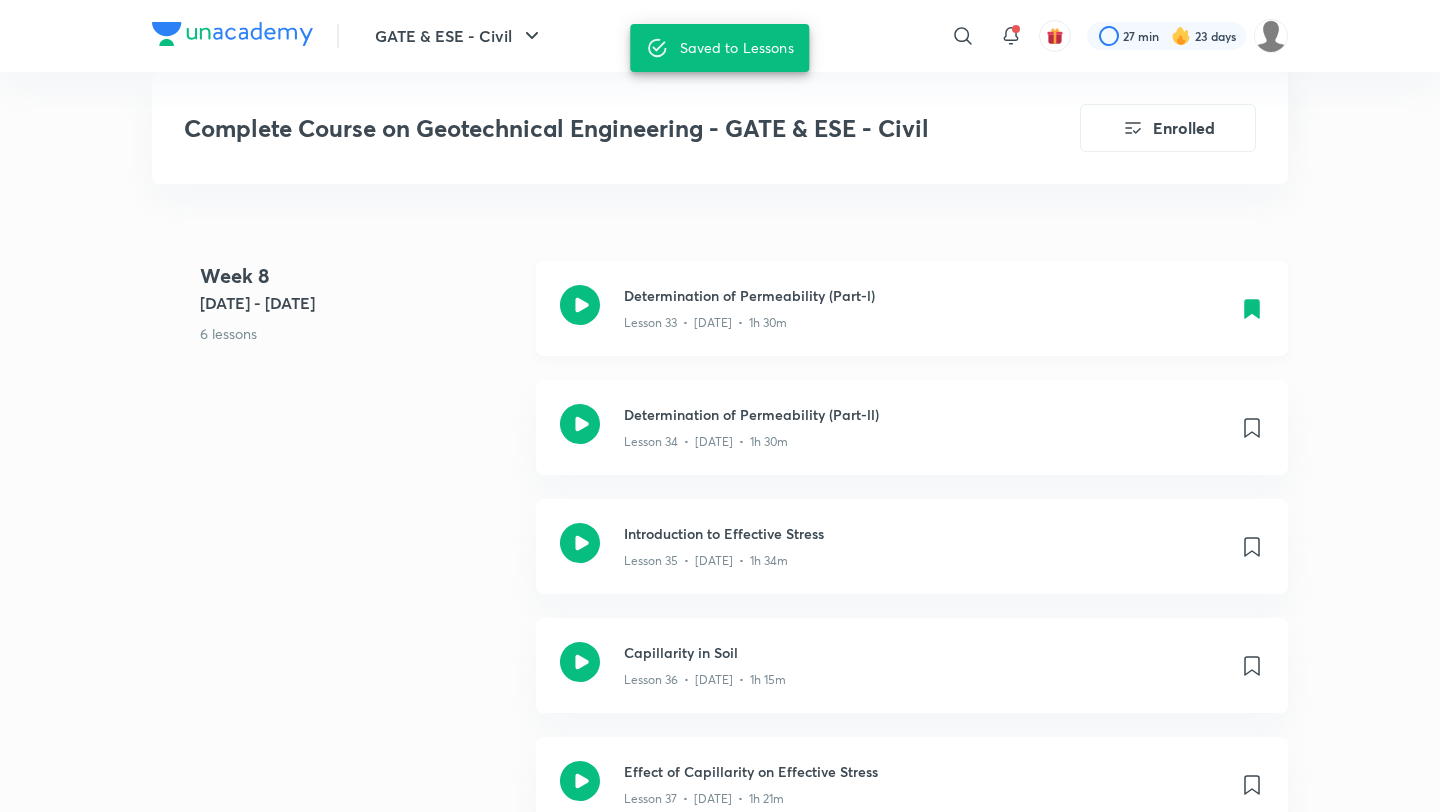 click 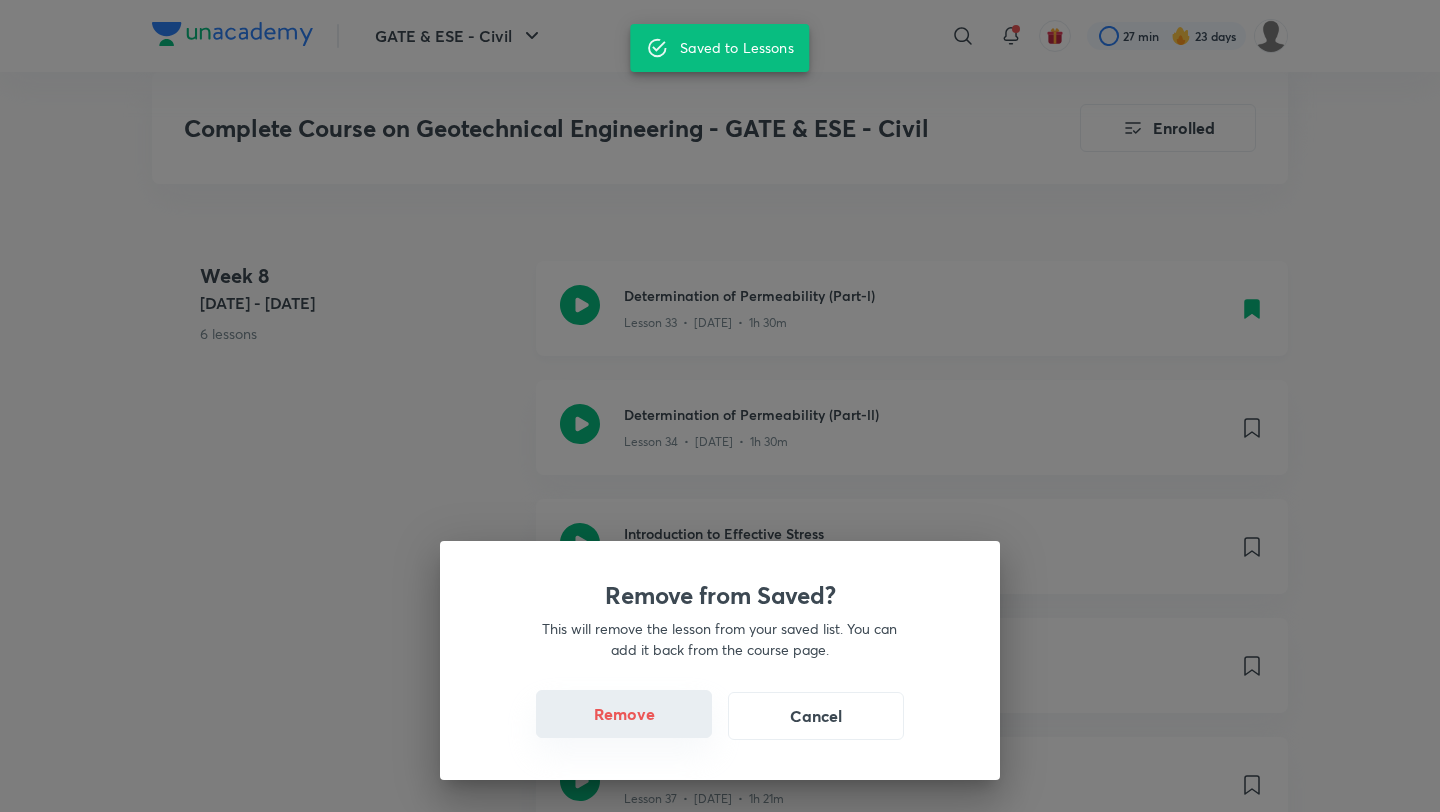 click on "Remove" at bounding box center (624, 714) 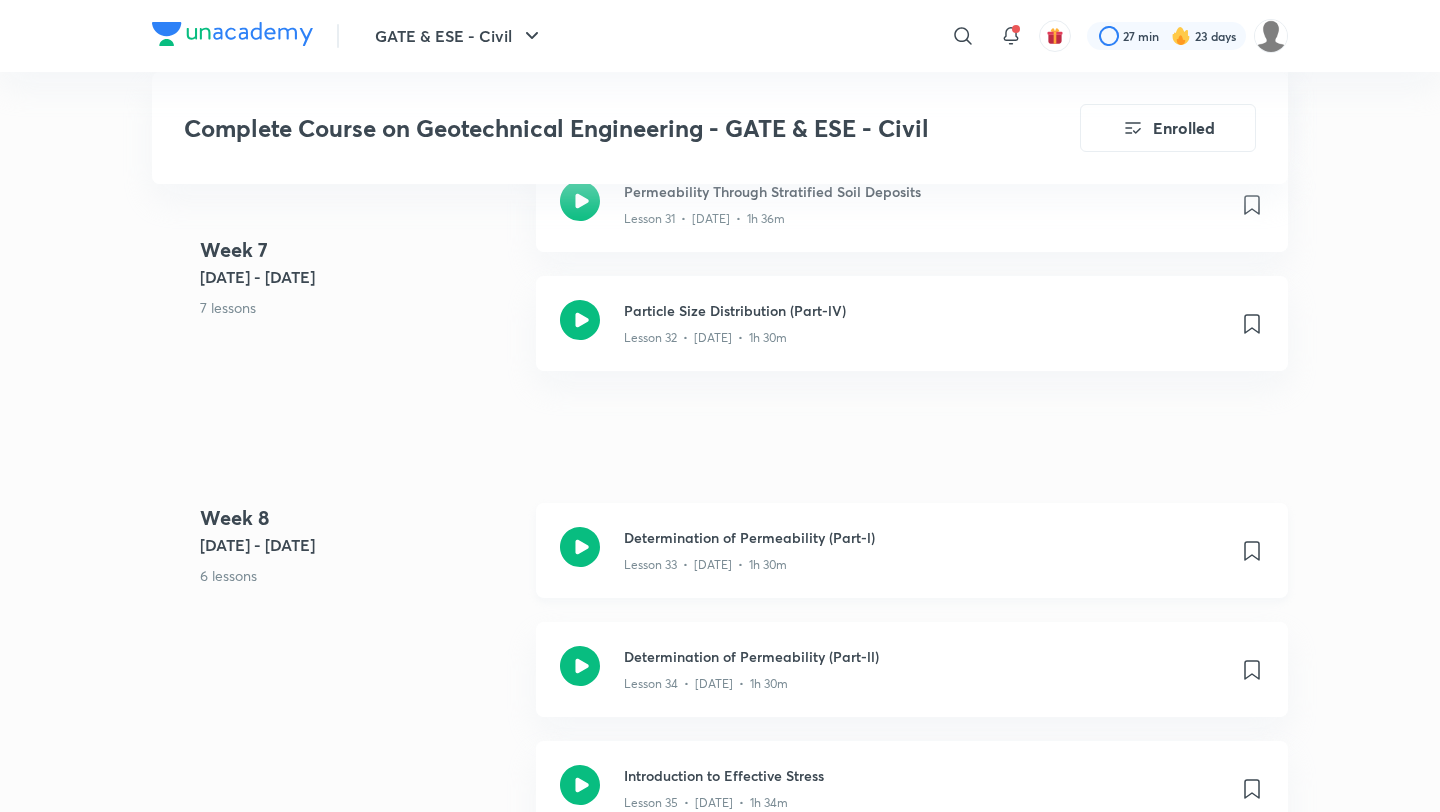 scroll, scrollTop: 5461, scrollLeft: 0, axis: vertical 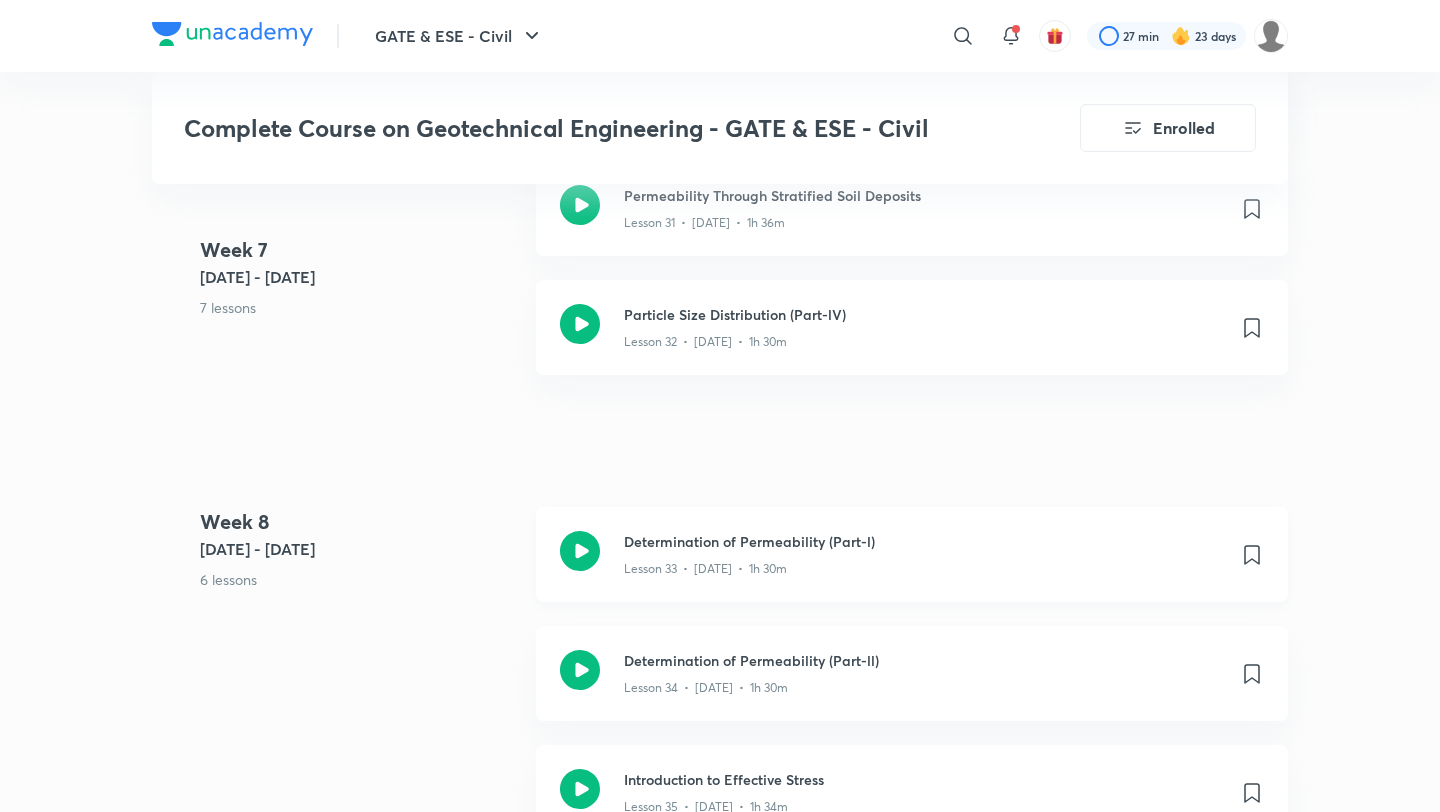 click on "Determination of Permeability (Part-l) Lesson 33  •  Jan 15  •  1h 30m" at bounding box center (912, 554) 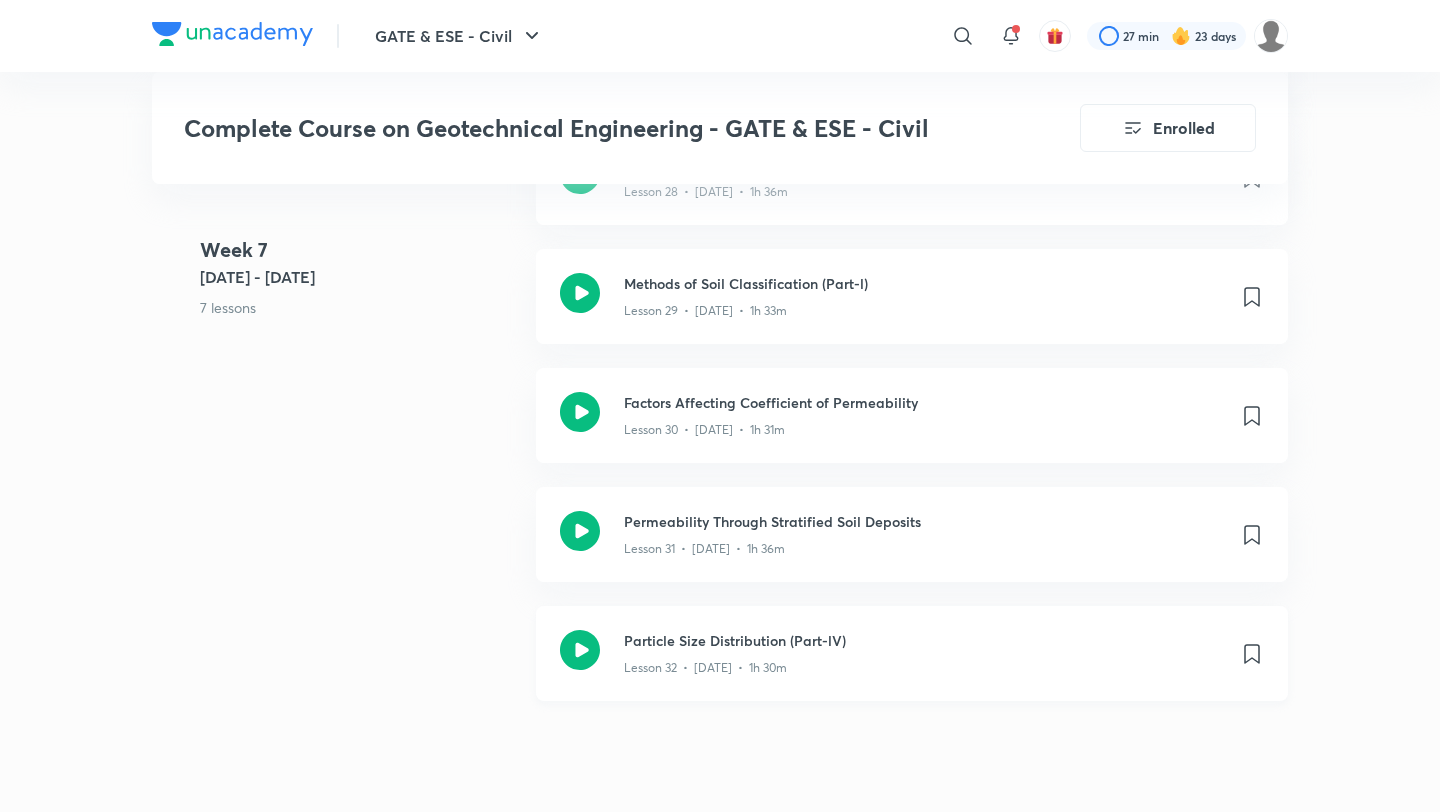 scroll, scrollTop: 5137, scrollLeft: 0, axis: vertical 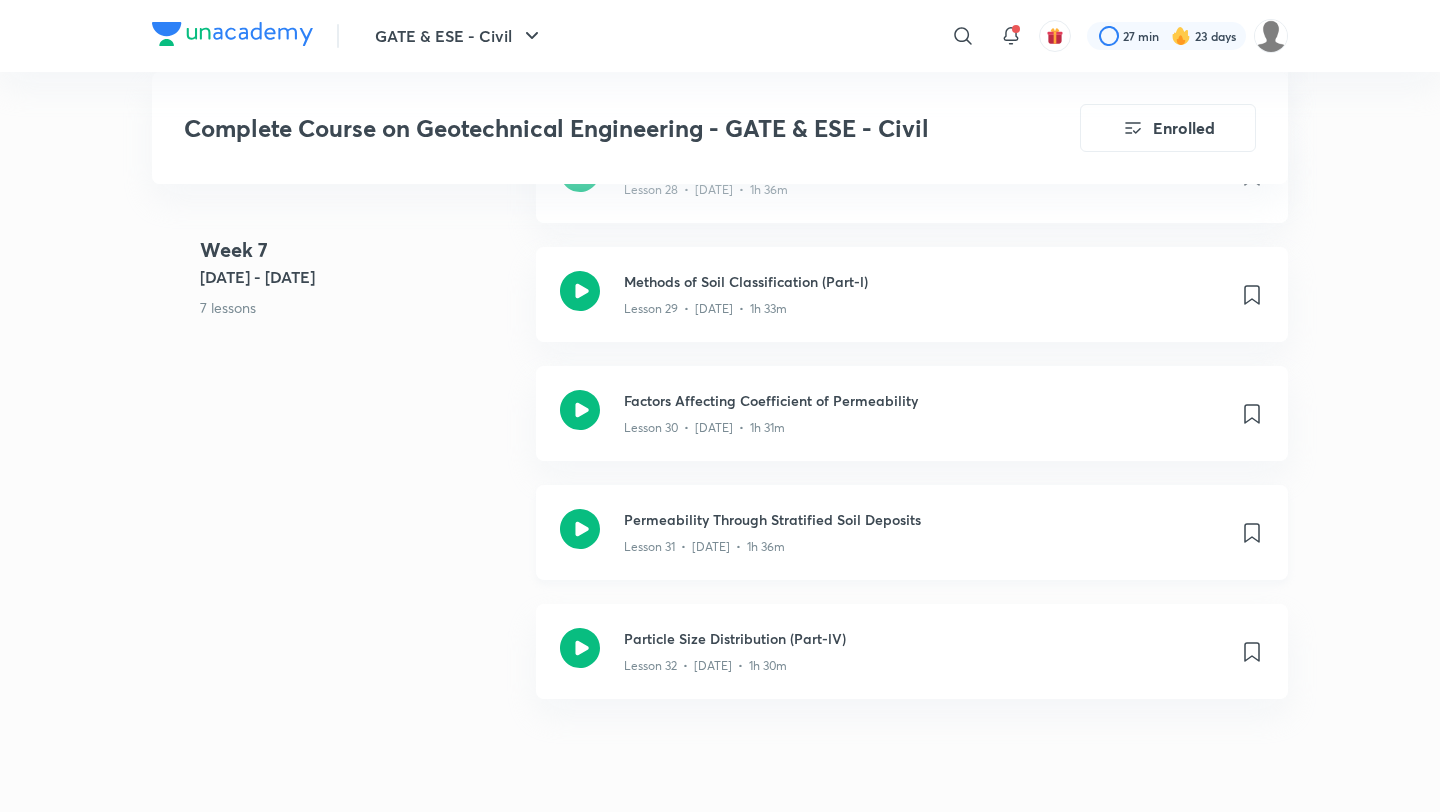click on "Lesson 31  •  Jan 12  •  1h 36m" at bounding box center (924, -3902) 